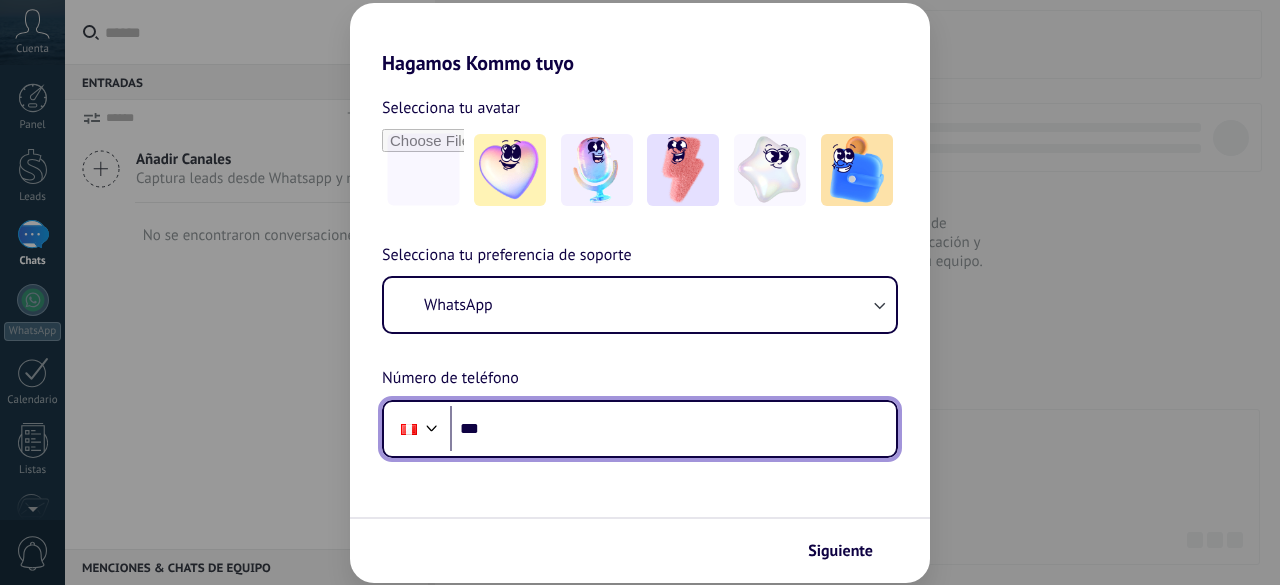 click on "***" at bounding box center [673, 429] 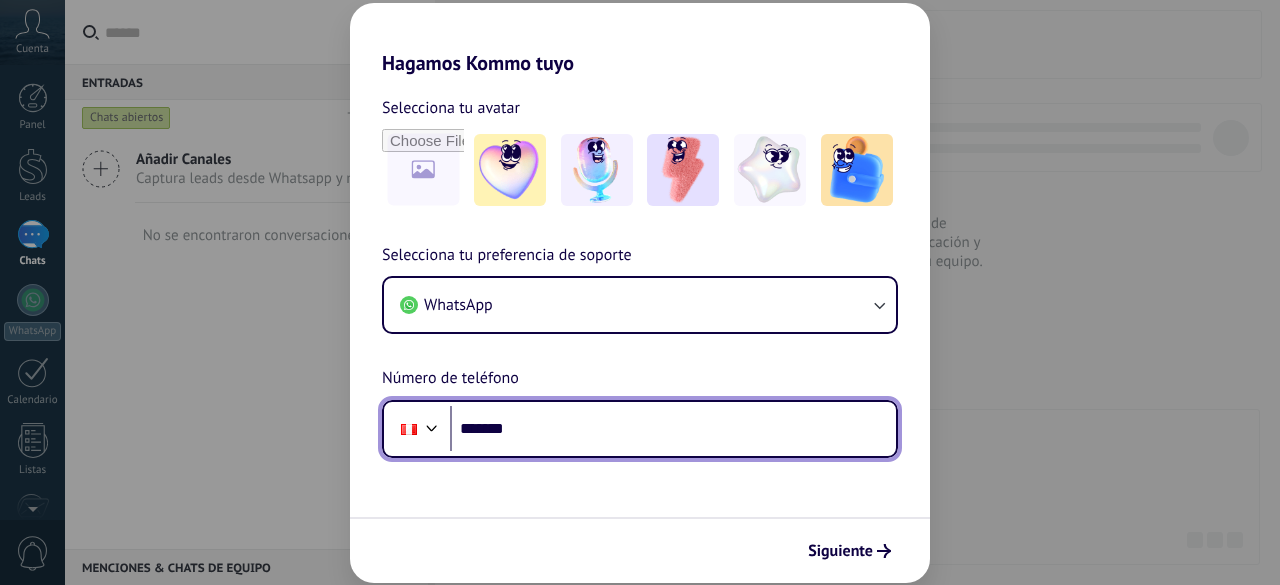 scroll, scrollTop: 0, scrollLeft: 0, axis: both 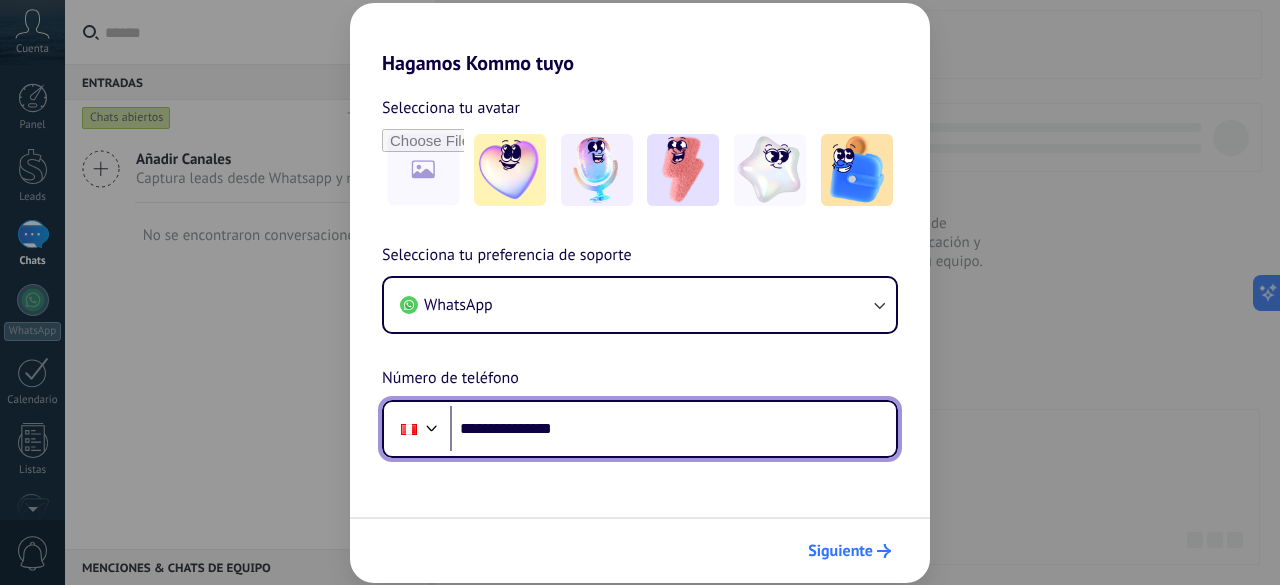 type on "**********" 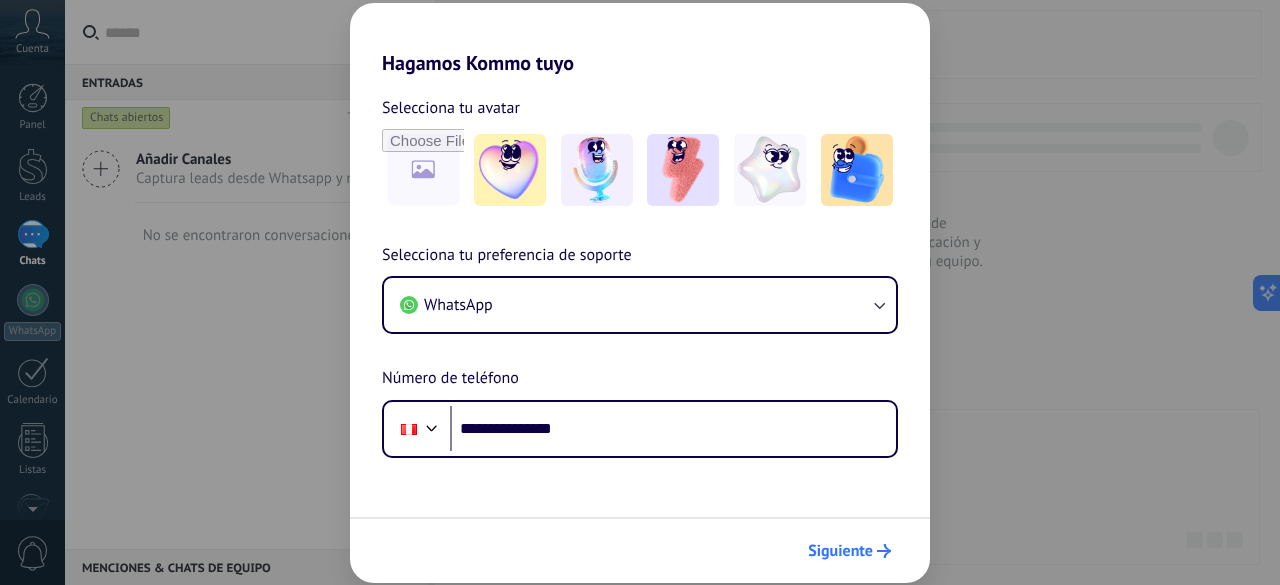 click on "Siguiente" at bounding box center [840, 551] 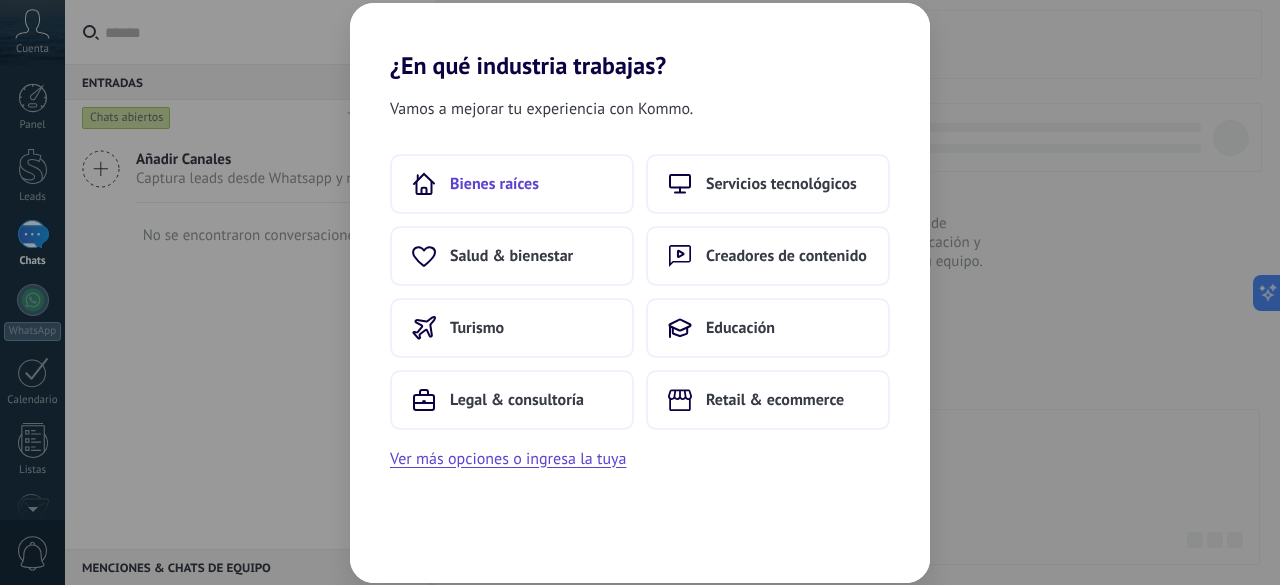 click on "Bienes raíces" at bounding box center [512, 184] 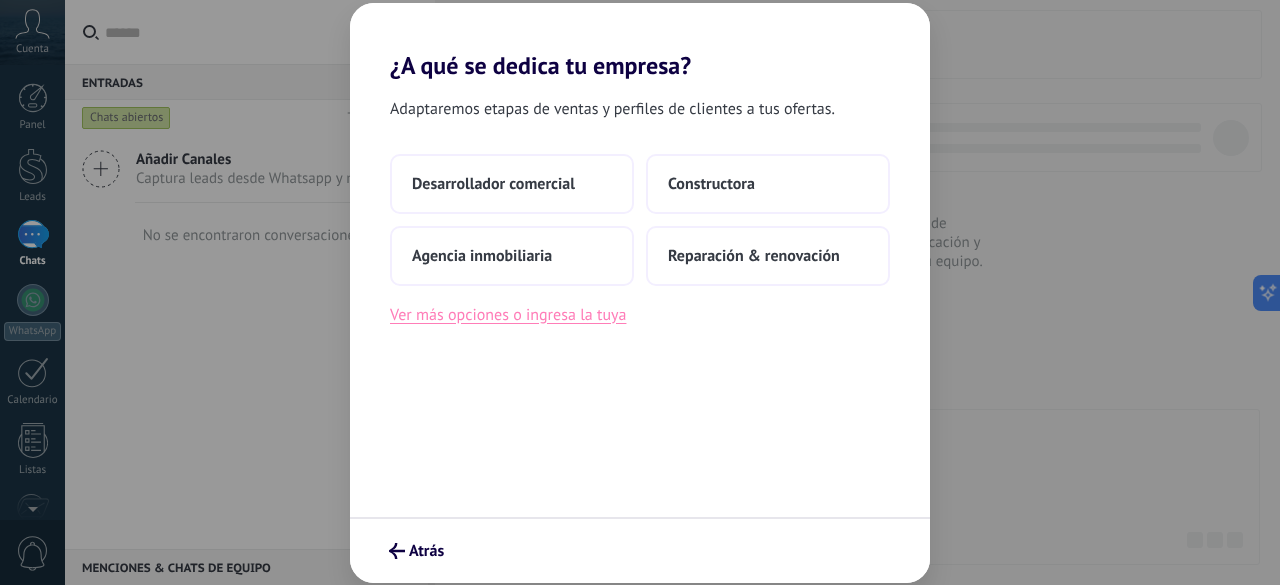 click on "Ver más opciones o ingresa la tuya" at bounding box center [508, 315] 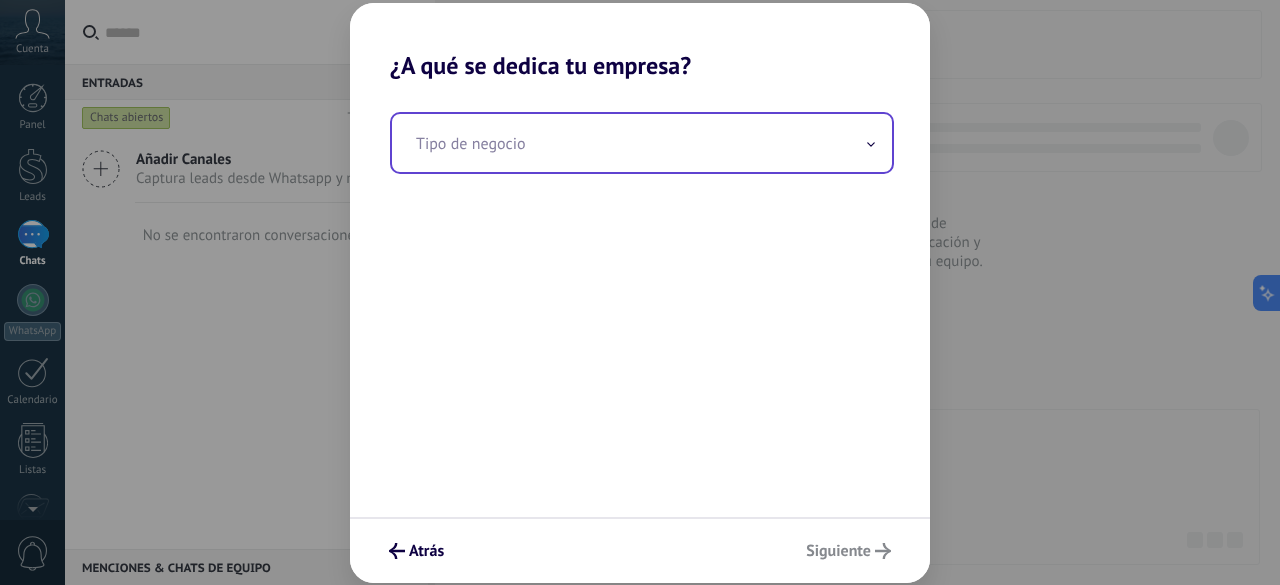 click at bounding box center [642, 143] 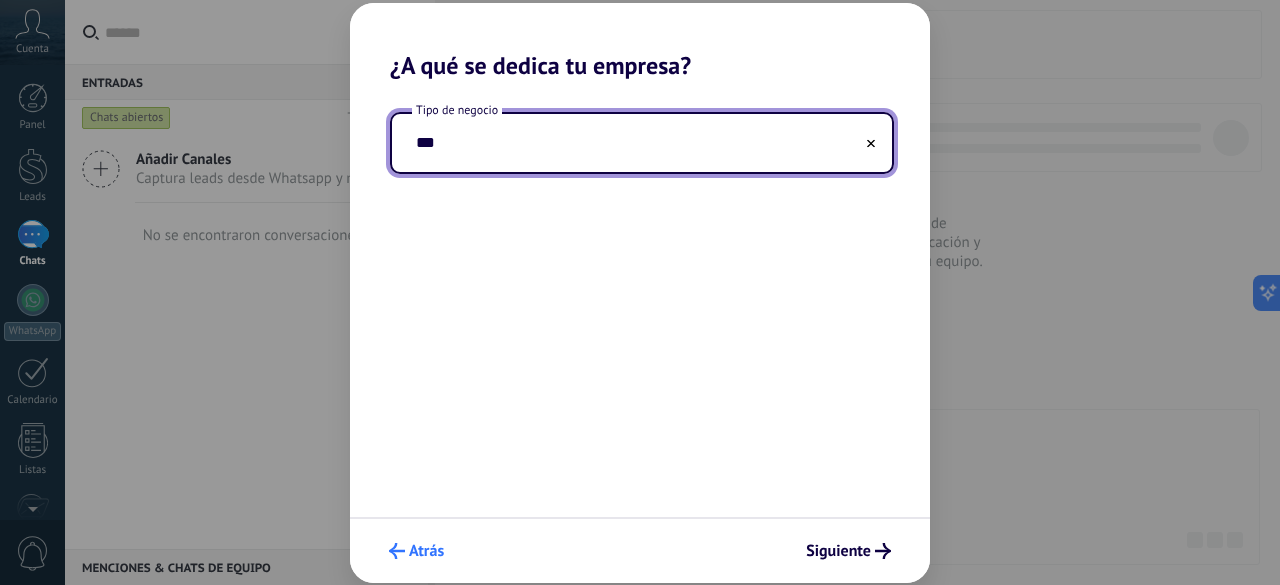 type on "***" 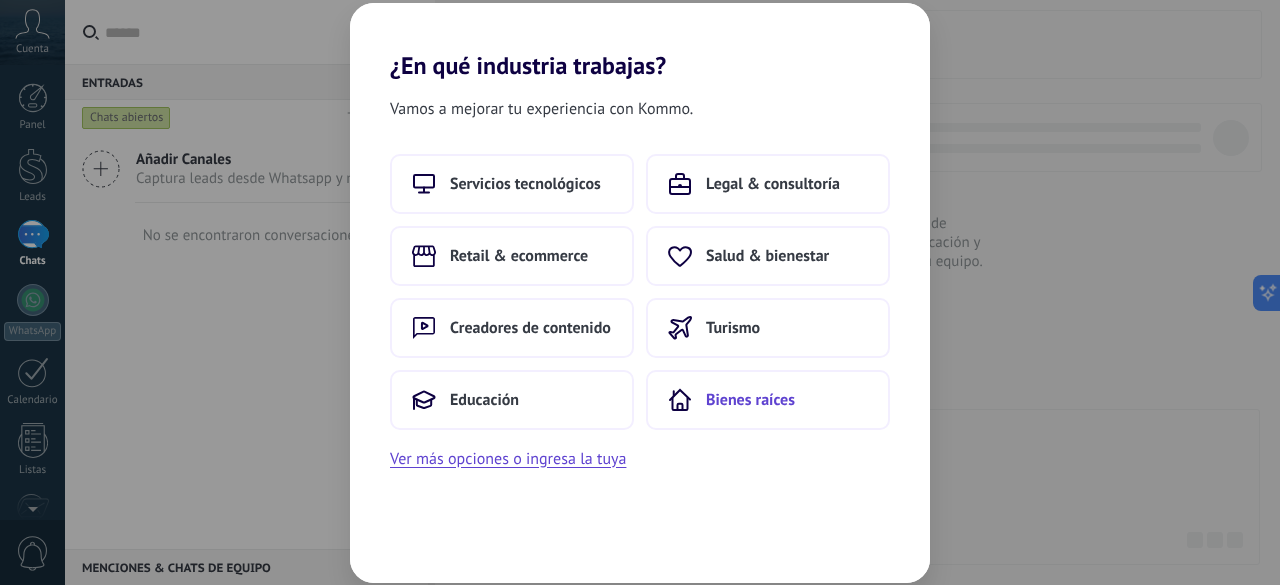 click on "Bienes raíces" at bounding box center (750, 400) 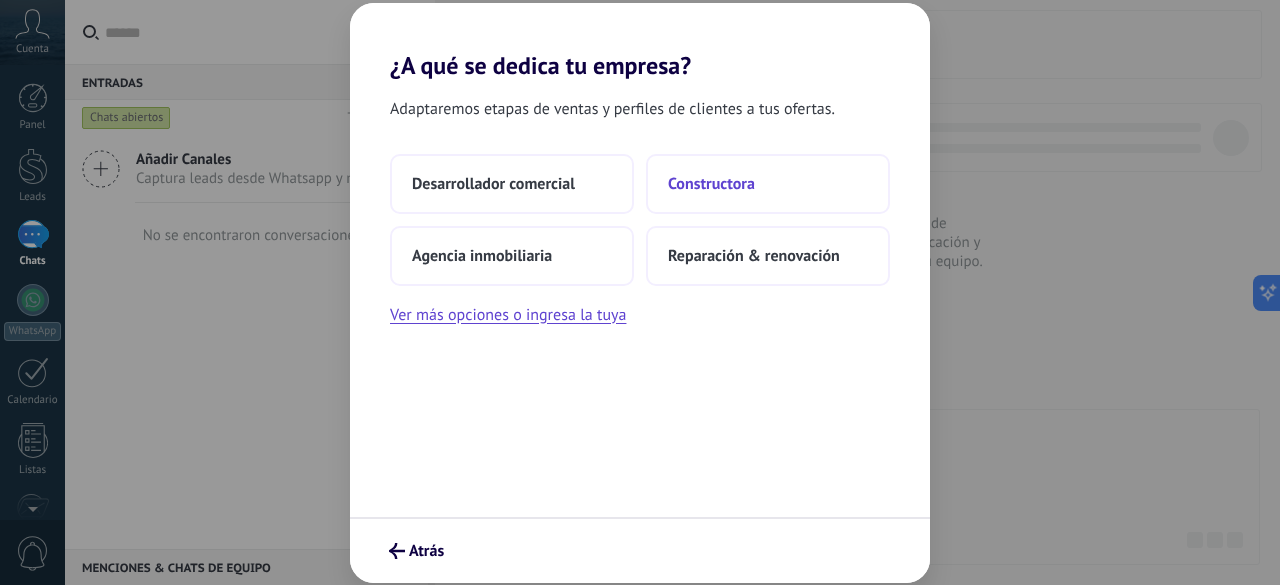click on "Constructora" at bounding box center [711, 184] 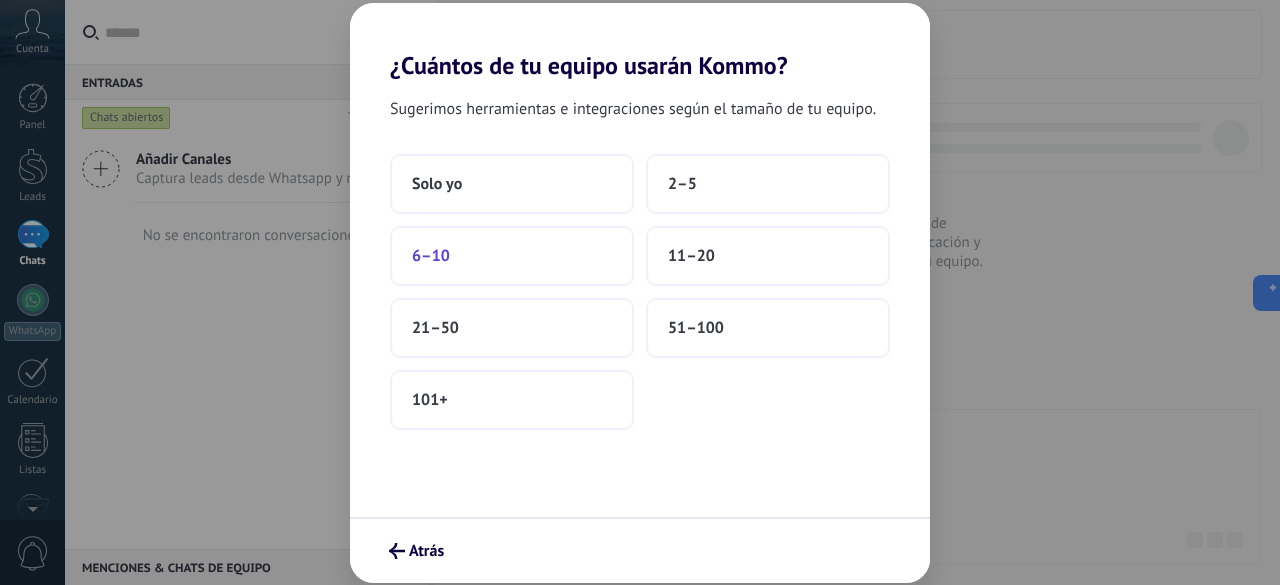 click on "6–10" at bounding box center [431, 256] 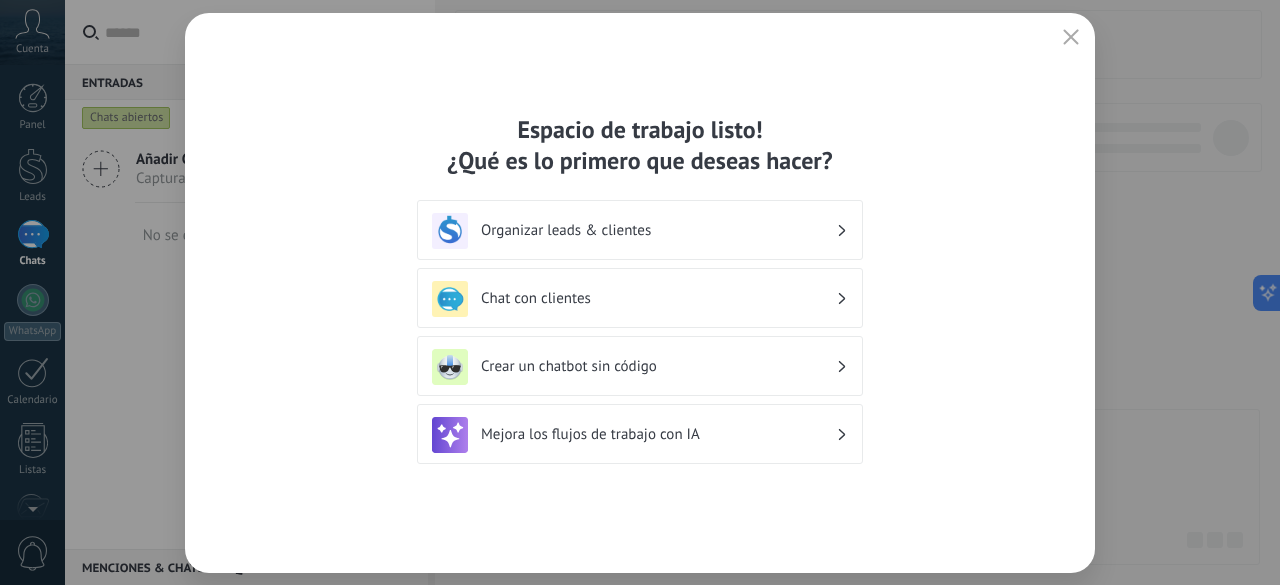click on "Chat con clientes" at bounding box center (658, 298) 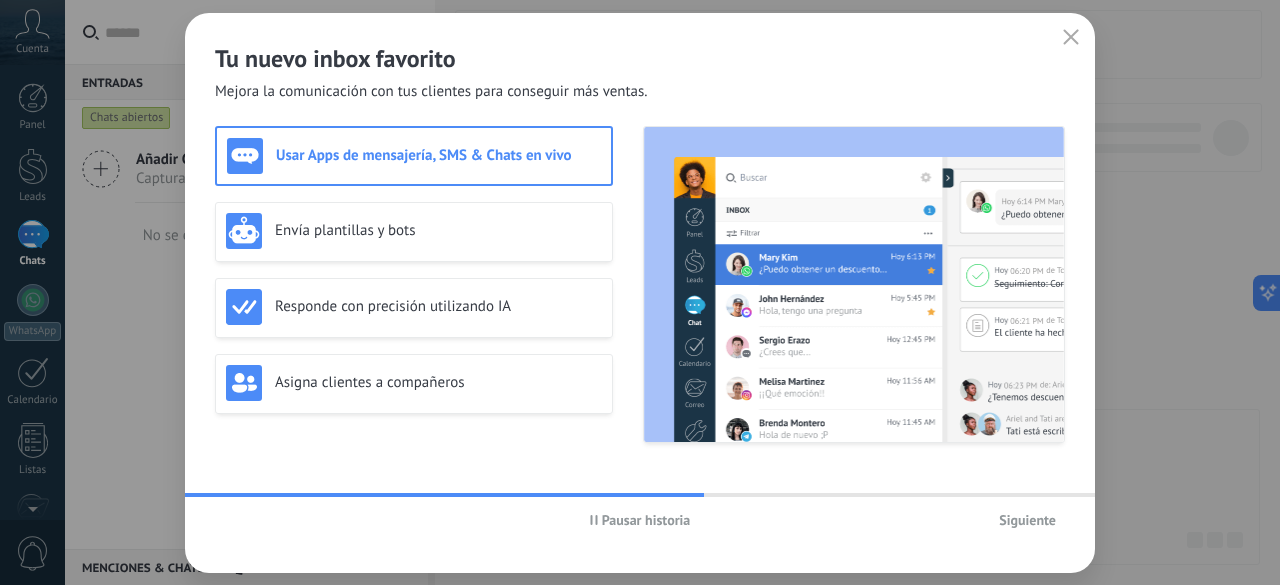 click 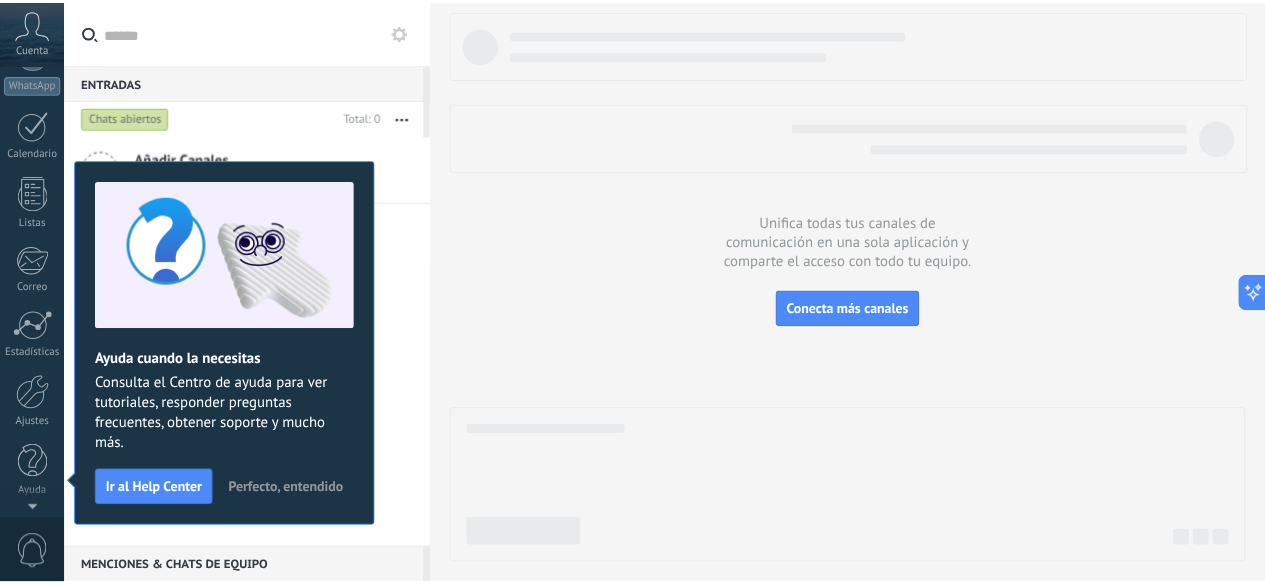 scroll, scrollTop: 0, scrollLeft: 0, axis: both 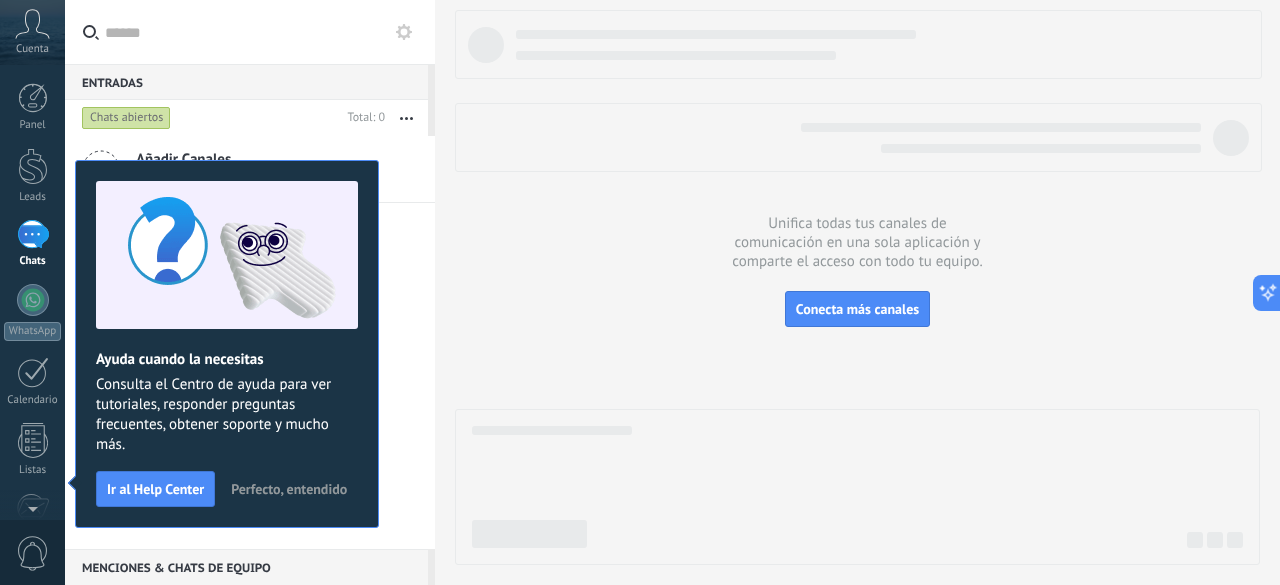 click on "Perfecto, entendido" at bounding box center [289, 489] 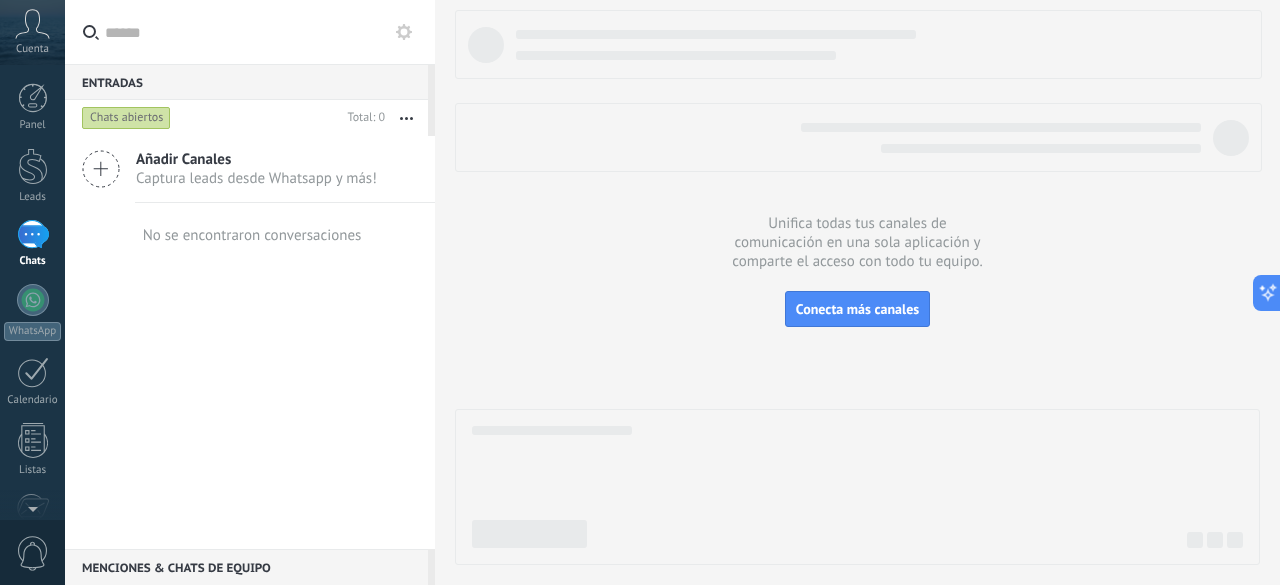 click on "Captura leads desde Whatsapp y más!" at bounding box center (256, 178) 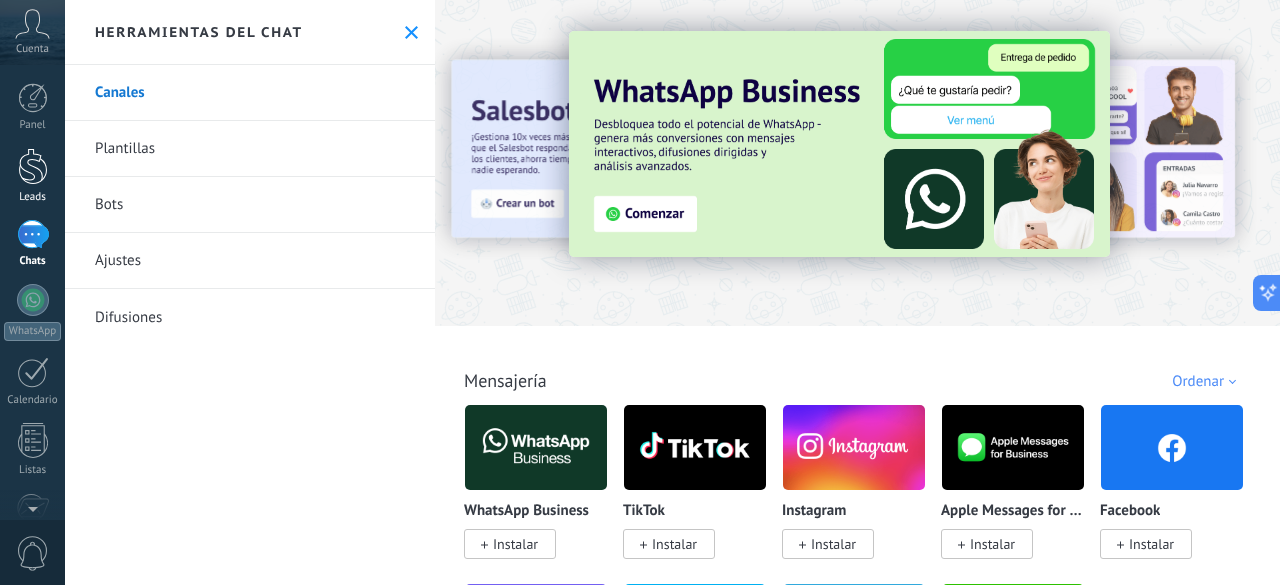 click at bounding box center (33, 166) 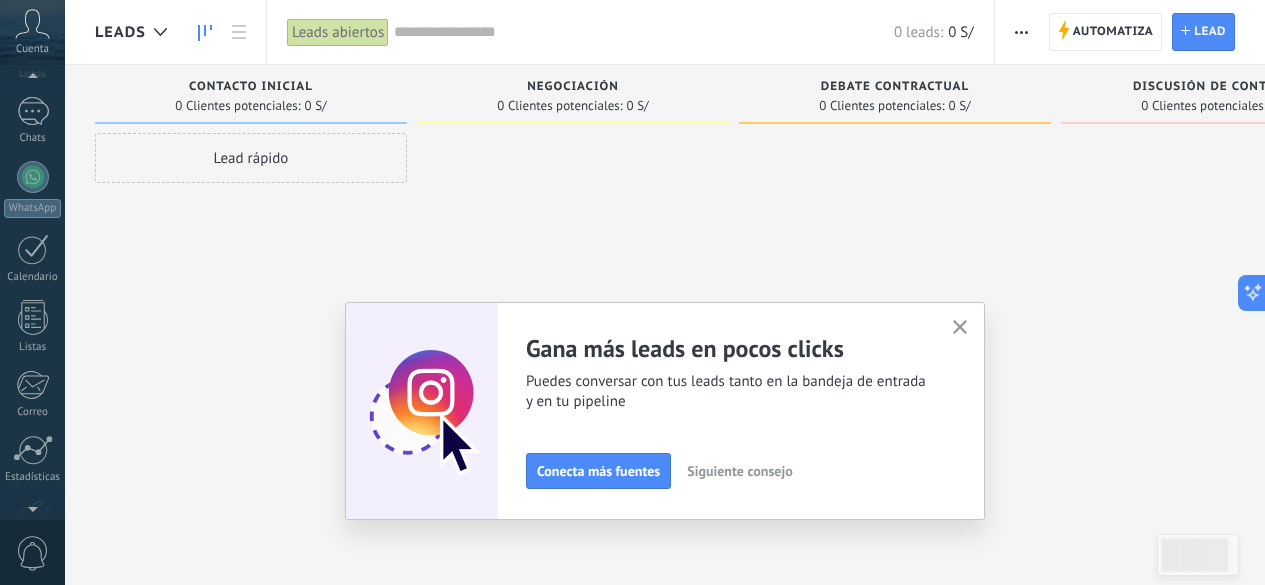scroll, scrollTop: 99, scrollLeft: 0, axis: vertical 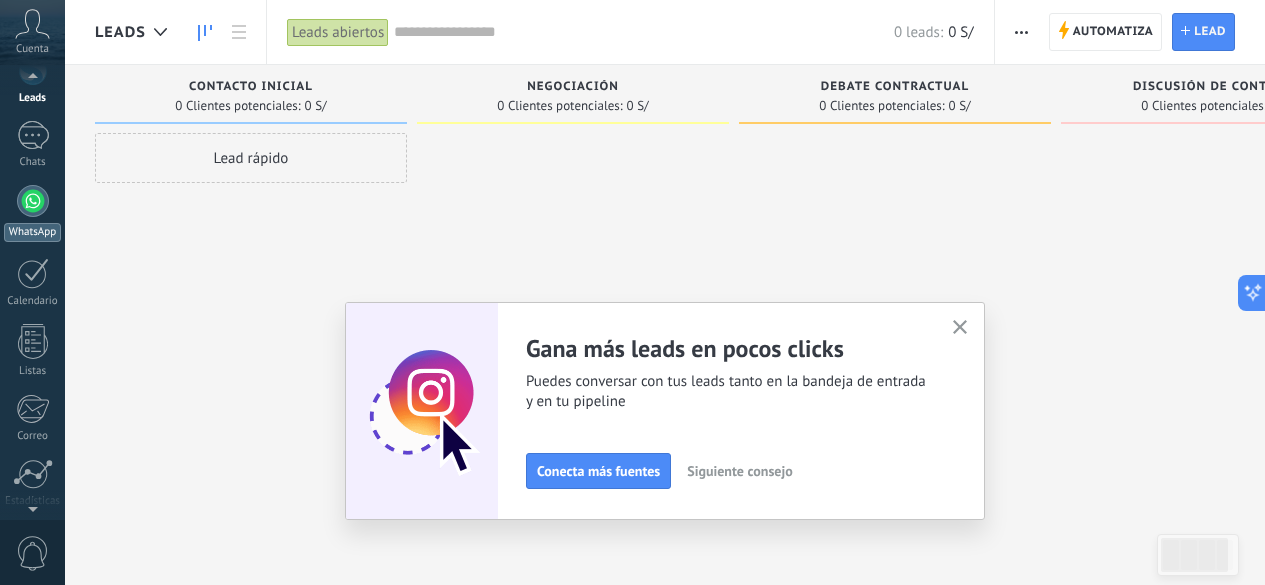 click at bounding box center [33, 201] 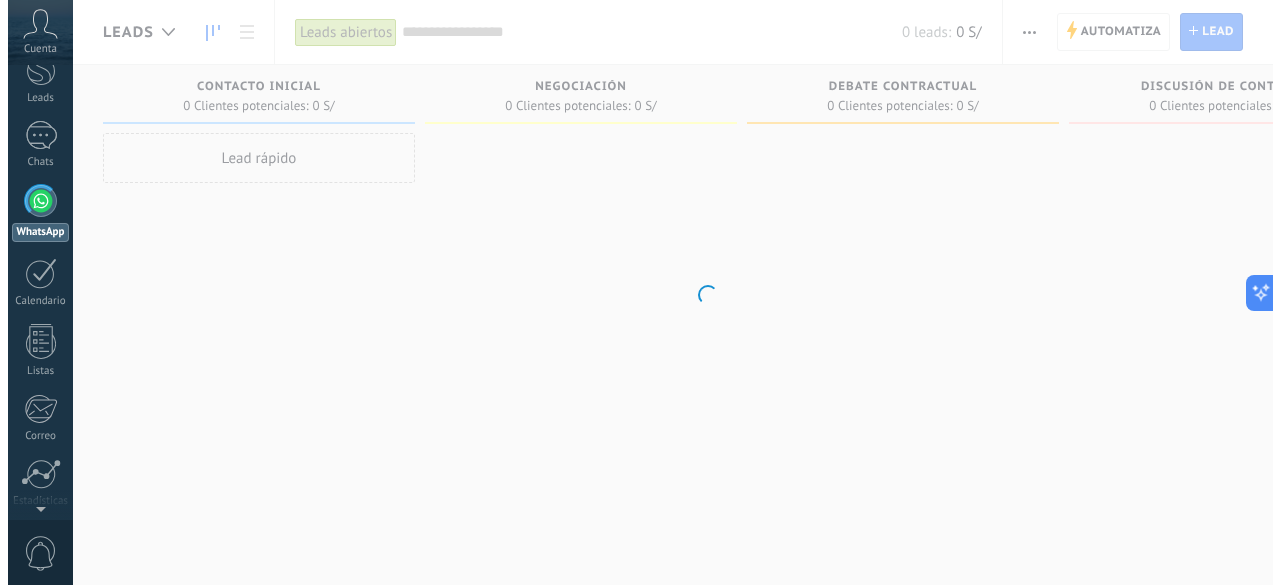 scroll, scrollTop: 0, scrollLeft: 0, axis: both 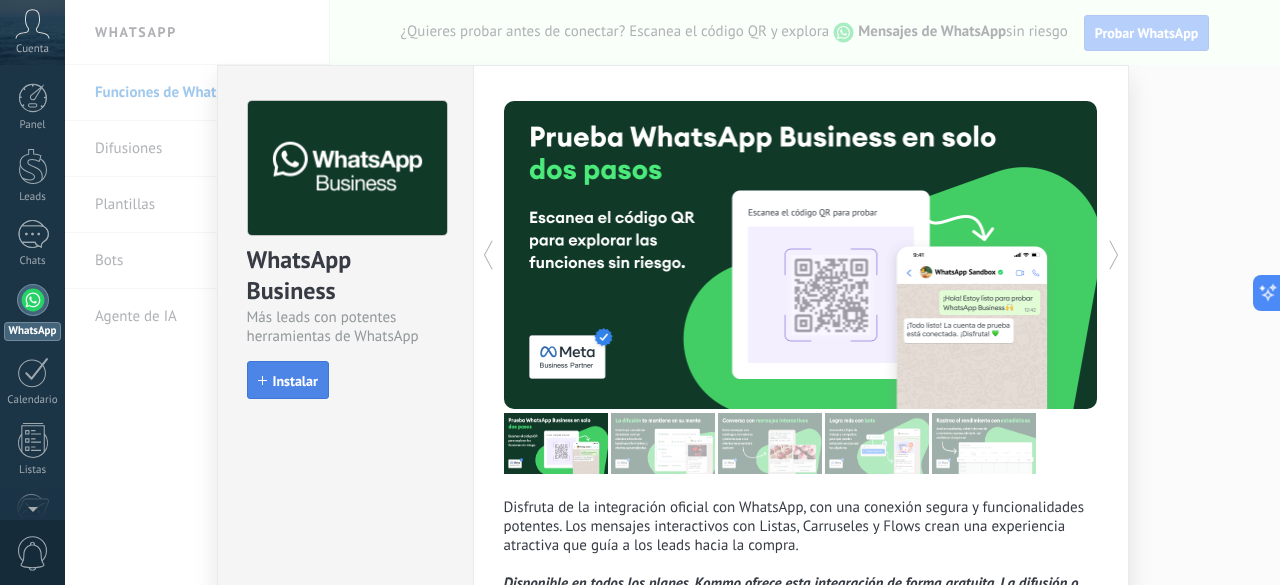 click on "Instalar" at bounding box center [295, 381] 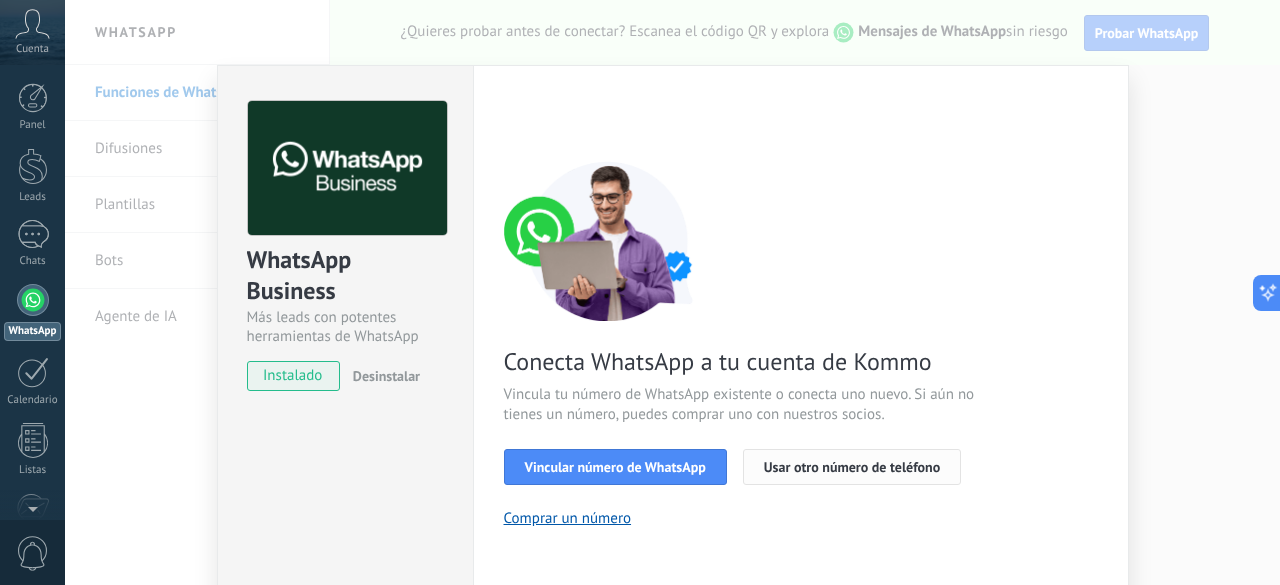 click on "Usar otro número de teléfono" at bounding box center (852, 467) 